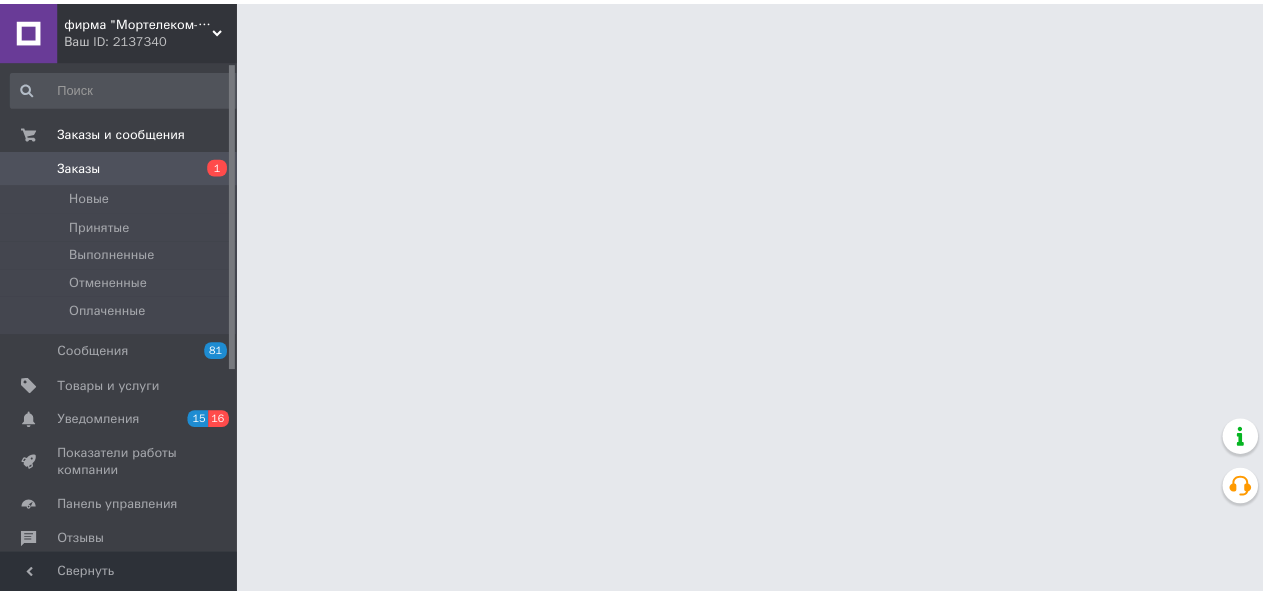 scroll, scrollTop: 0, scrollLeft: 0, axis: both 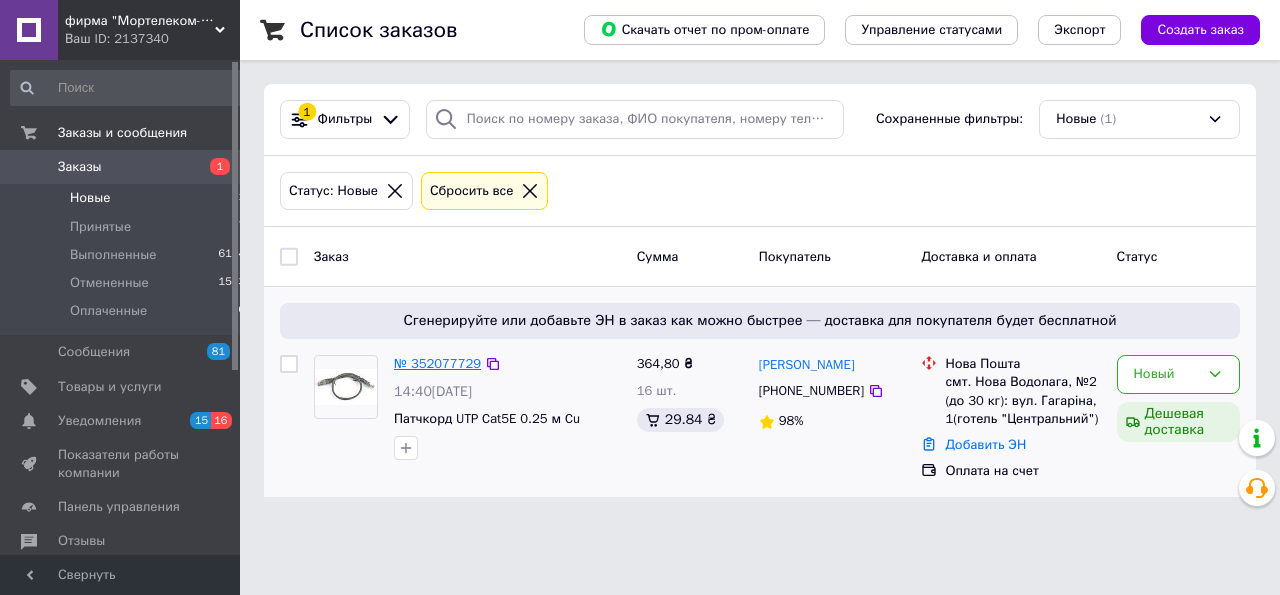 click on "№ 352077729" at bounding box center [437, 363] 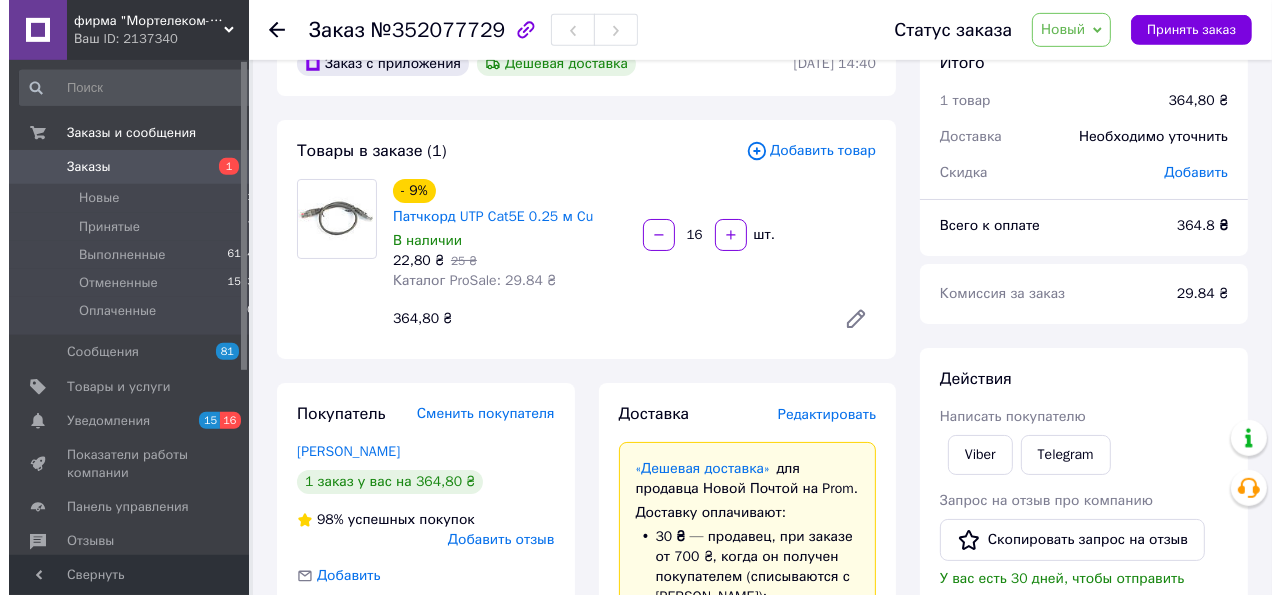 scroll, scrollTop: 0, scrollLeft: 0, axis: both 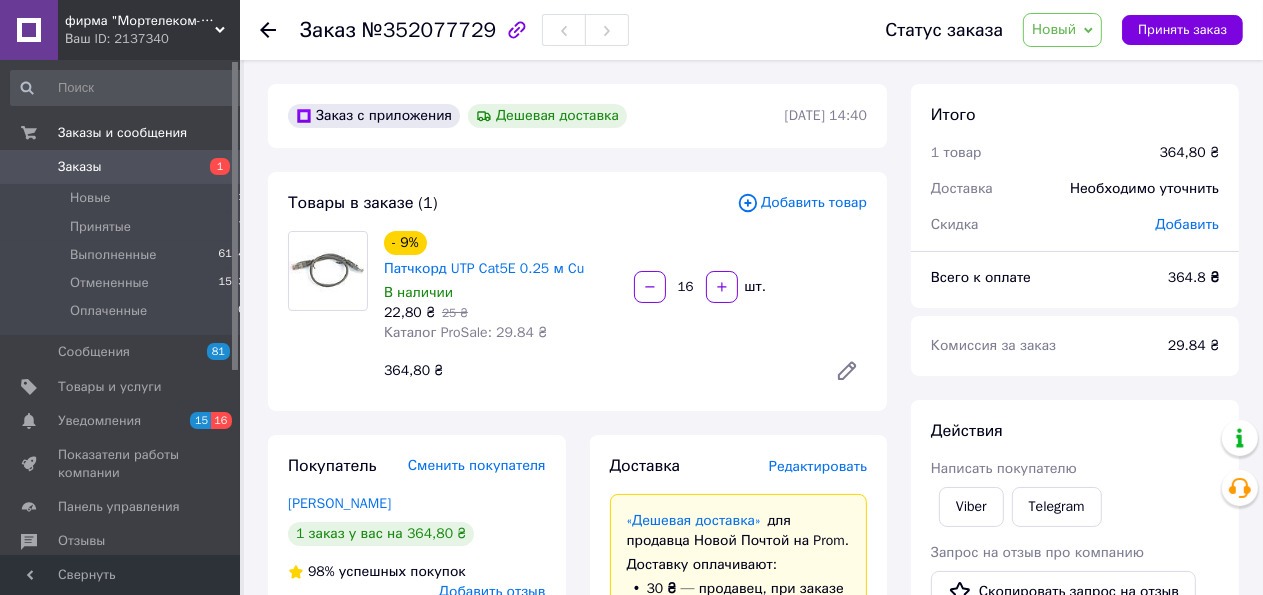 click at bounding box center [268, 30] 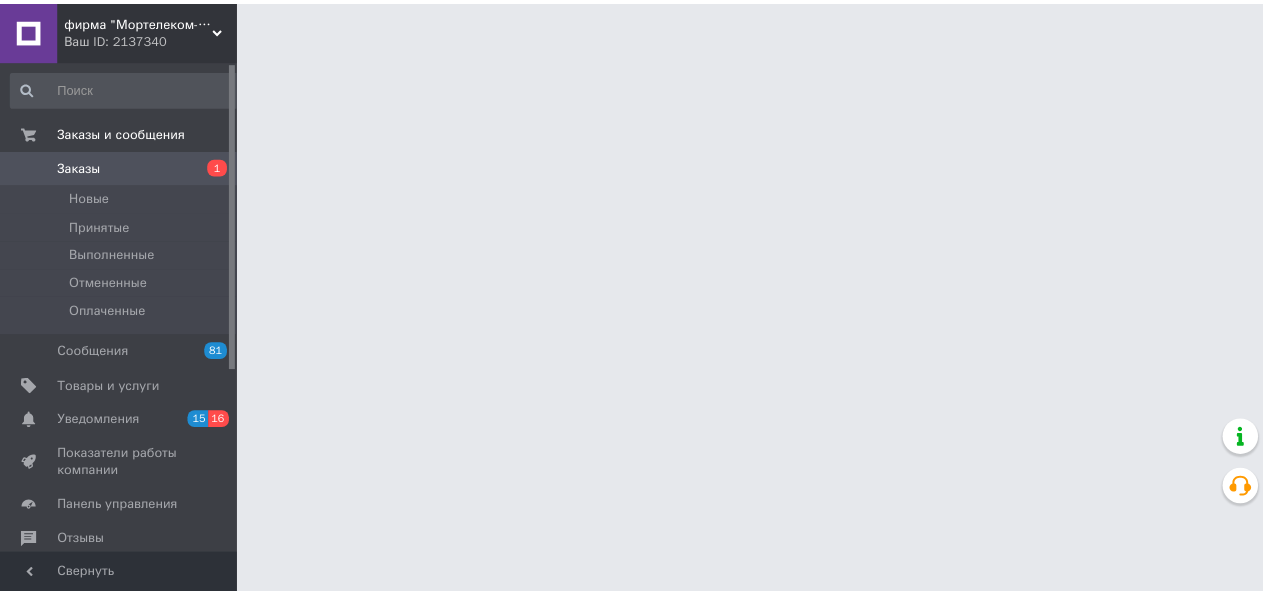 scroll, scrollTop: 0, scrollLeft: 0, axis: both 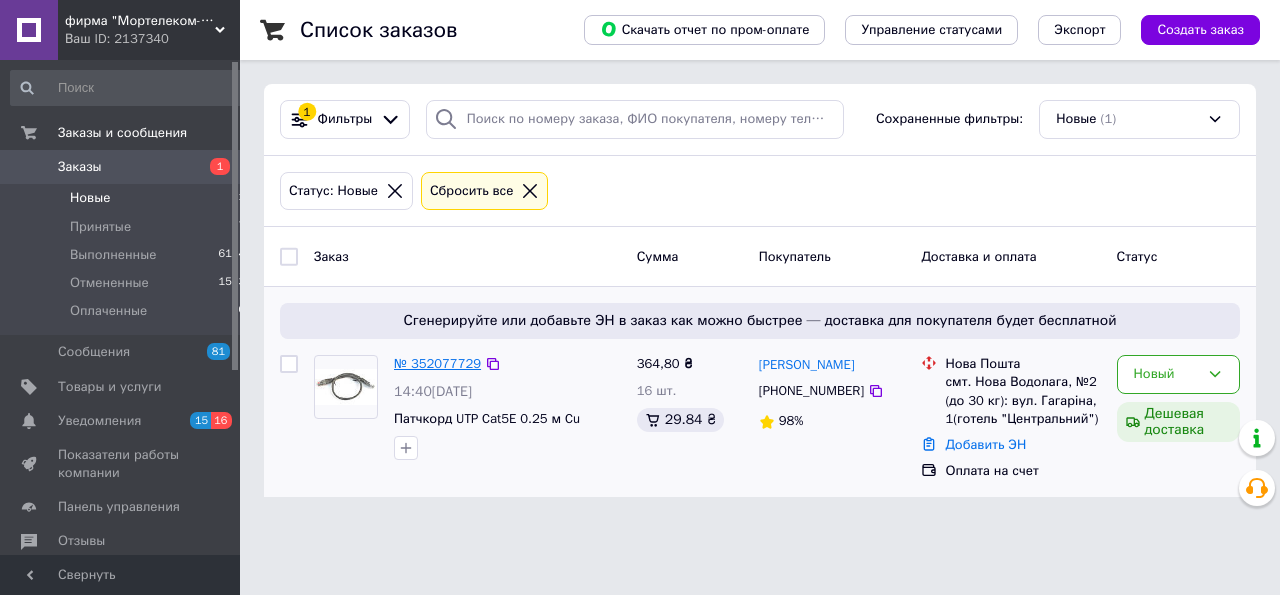 click on "№ 352077729" at bounding box center [437, 363] 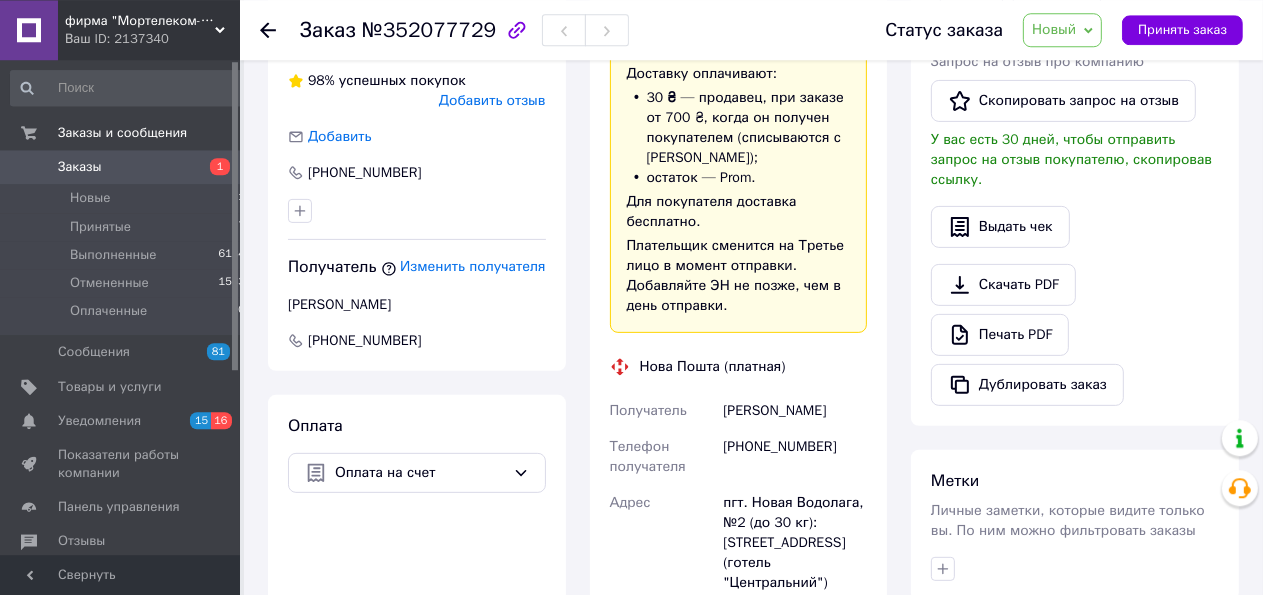scroll, scrollTop: 633, scrollLeft: 0, axis: vertical 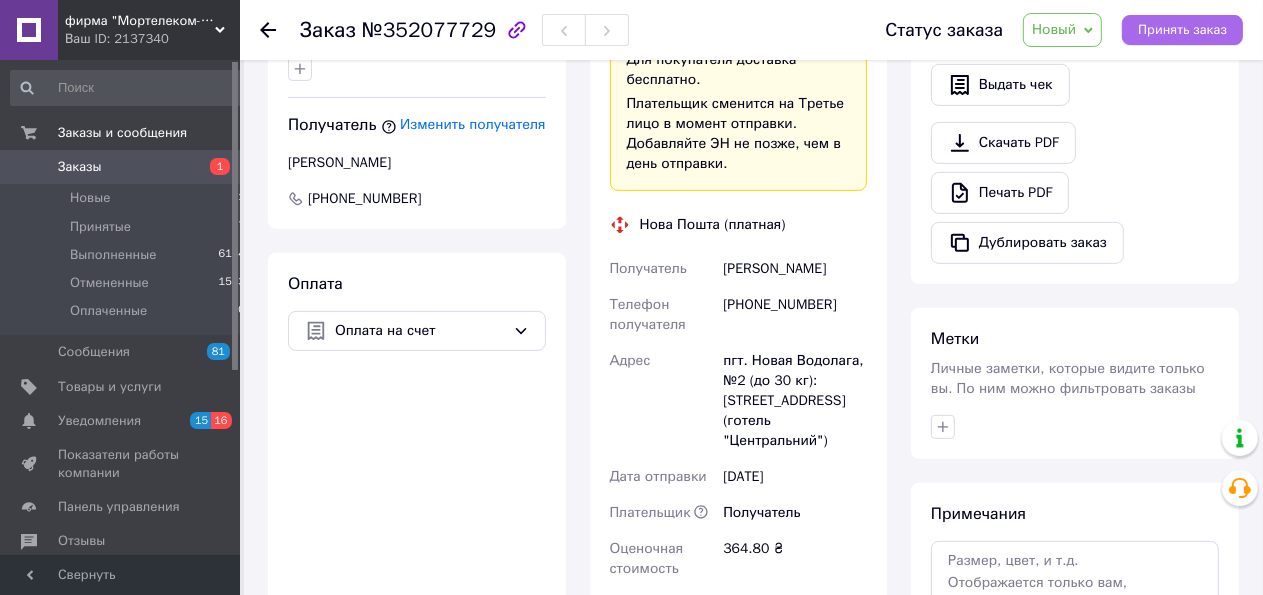 click on "Принять заказ" at bounding box center (1182, 30) 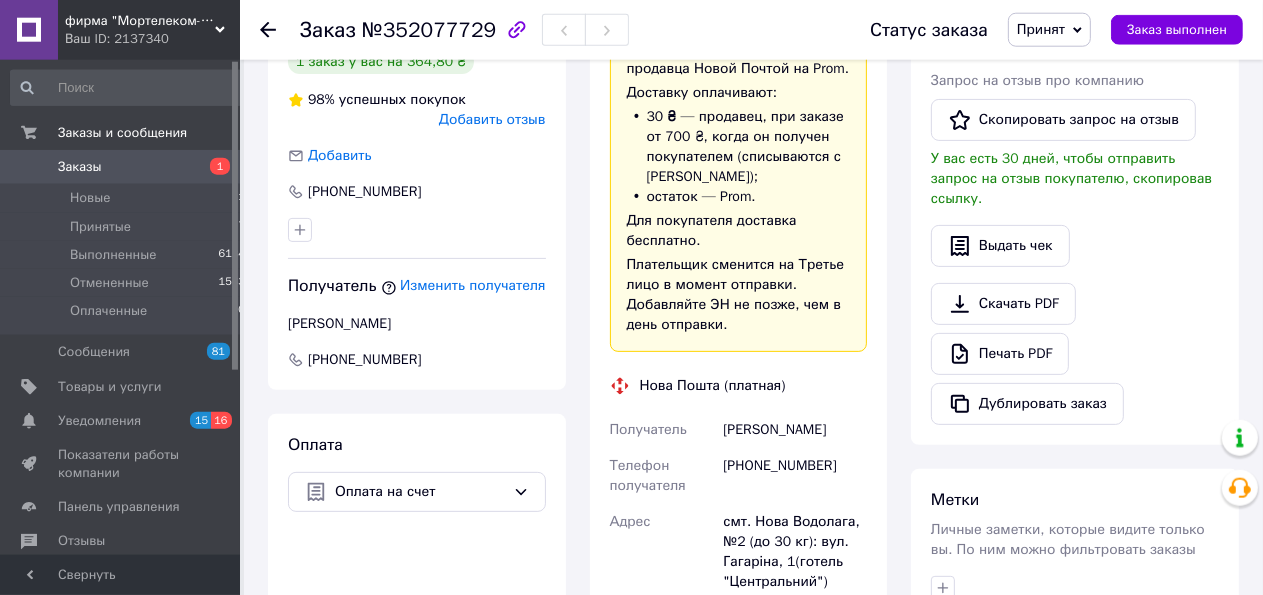 scroll, scrollTop: 422, scrollLeft: 0, axis: vertical 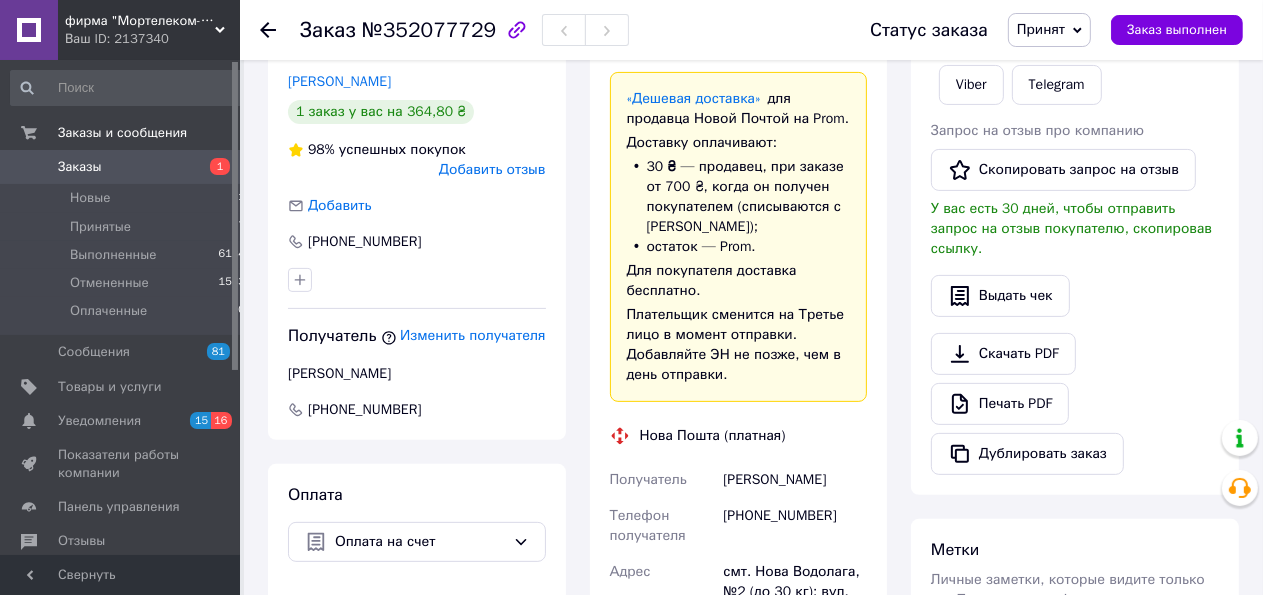 click at bounding box center (280, 30) 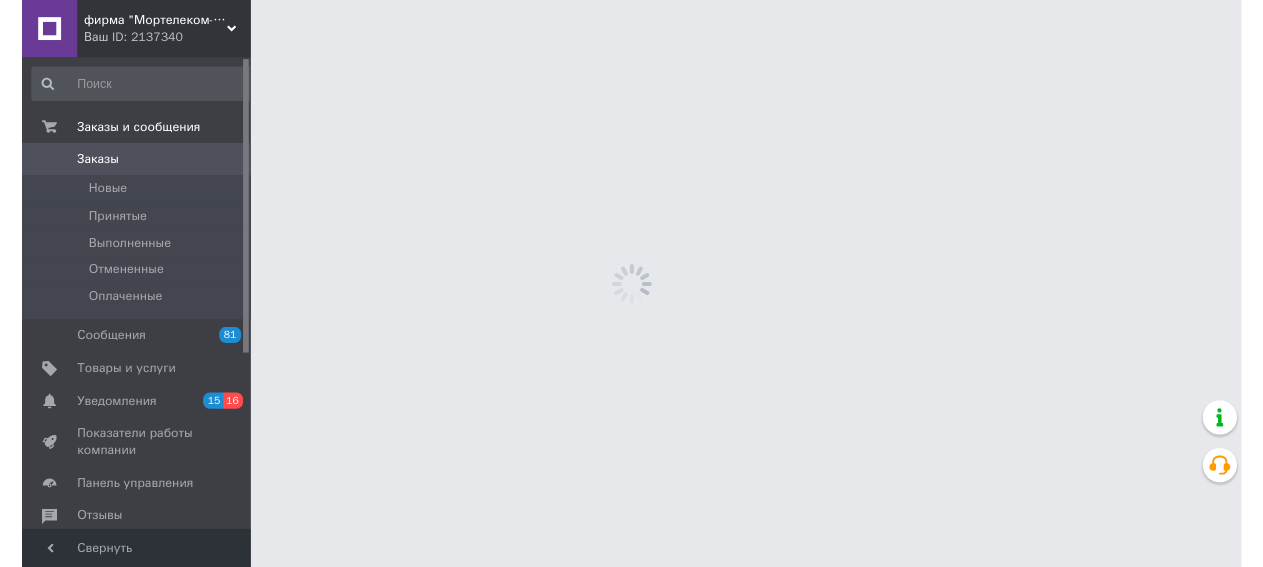 scroll, scrollTop: 0, scrollLeft: 0, axis: both 